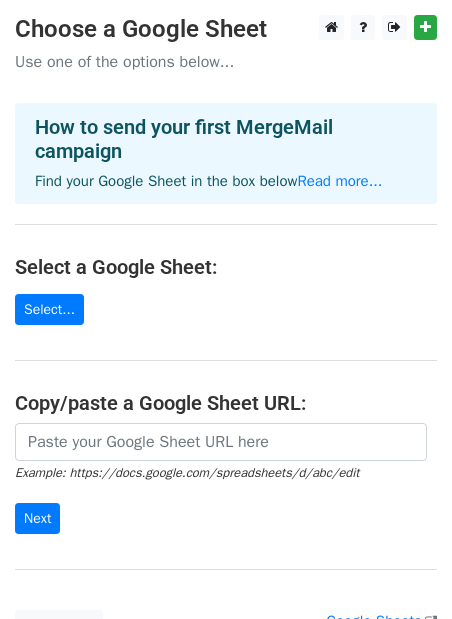 scroll, scrollTop: 0, scrollLeft: 0, axis: both 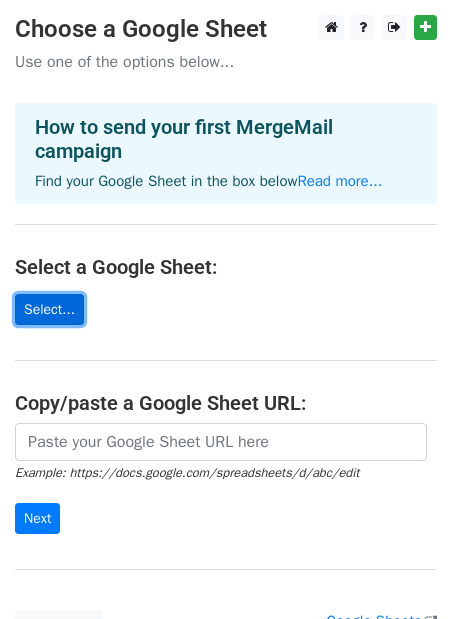 click on "Select..." at bounding box center [49, 309] 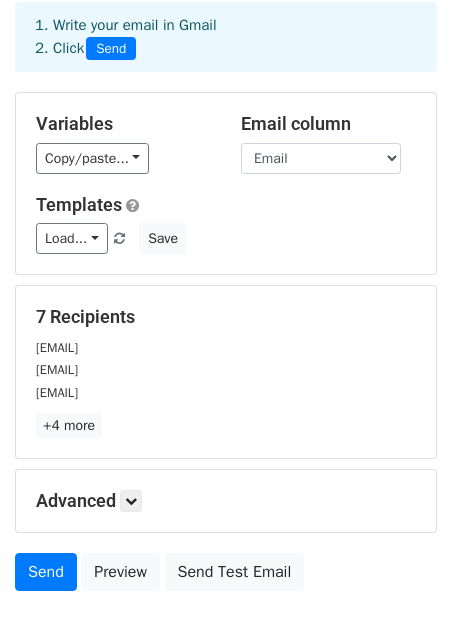 scroll, scrollTop: 96, scrollLeft: 0, axis: vertical 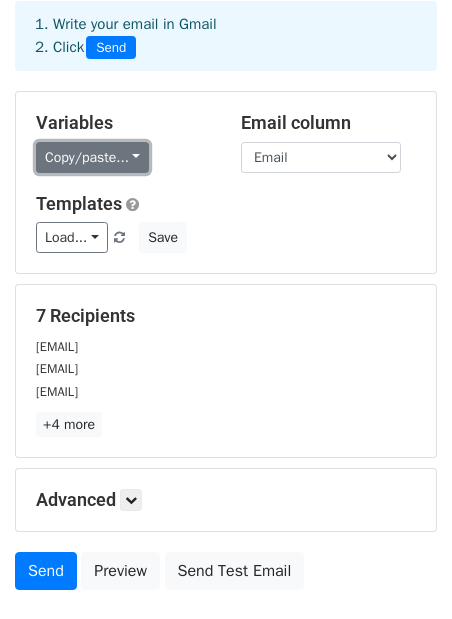 click on "Copy/paste..." at bounding box center [92, 157] 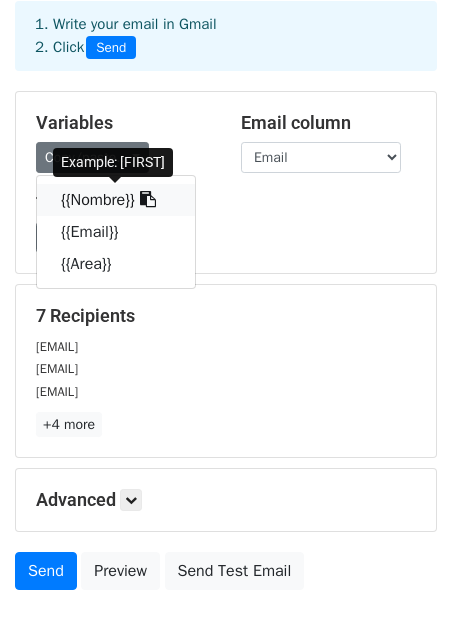 click on "{{Nombre}}" at bounding box center [116, 200] 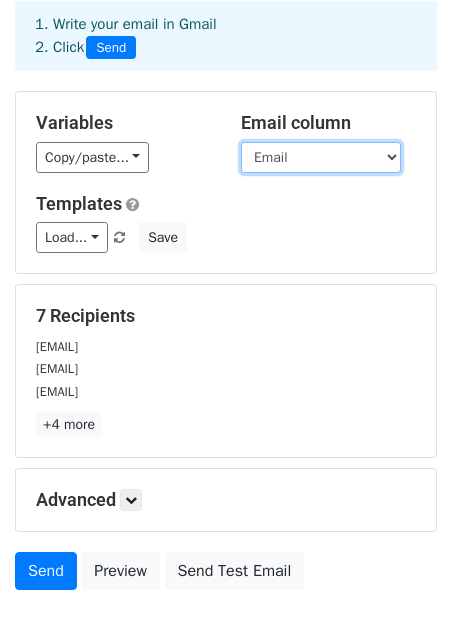 click on "Nombre
Email
Area" at bounding box center (321, 157) 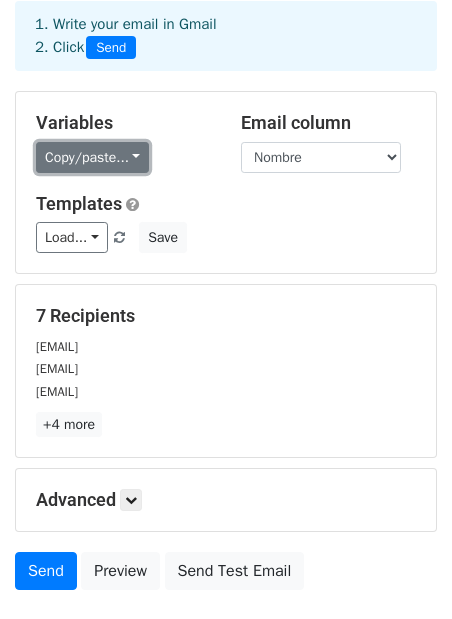 click on "Copy/paste..." at bounding box center [92, 157] 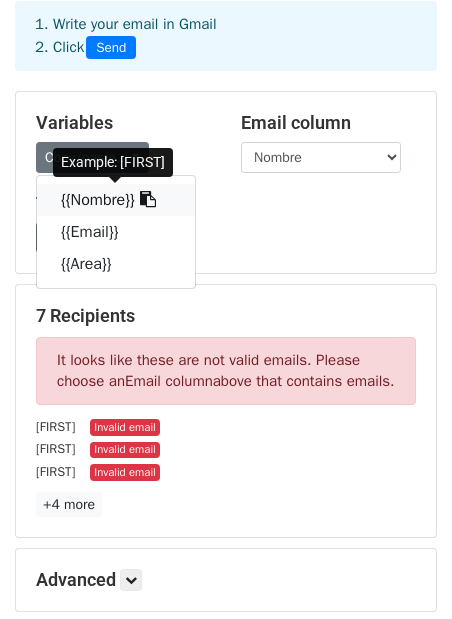 click on "{{Nombre}}" at bounding box center (116, 200) 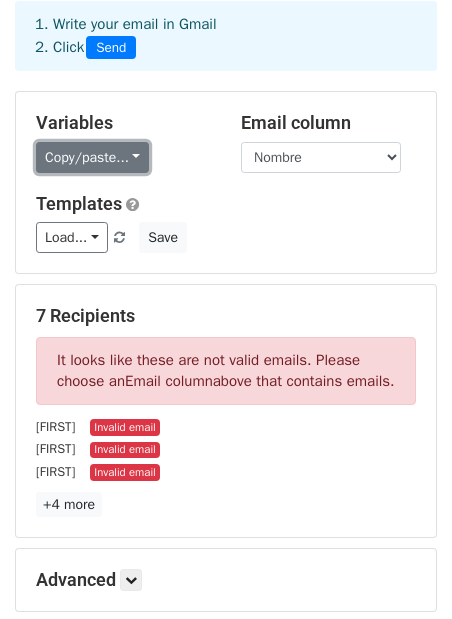 click on "Copy/paste..." at bounding box center [92, 157] 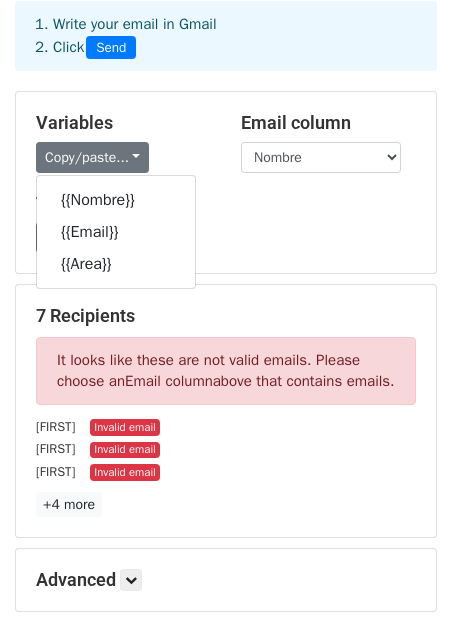 click on "Variables
Copy/paste...
{{Nombre}}
{{Email}}
{{Area}}" at bounding box center [123, 142] 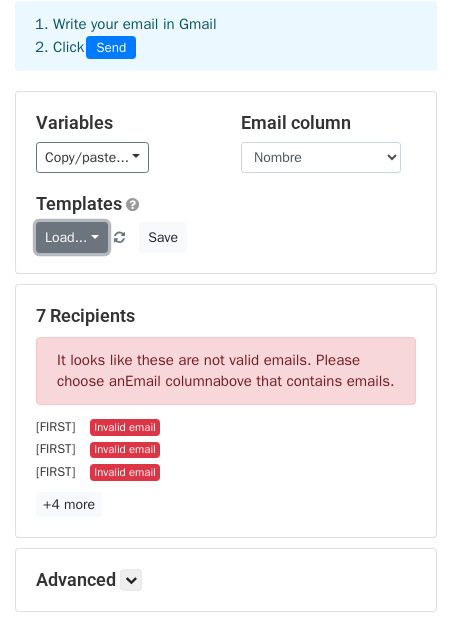 click on "Load..." at bounding box center (72, 237) 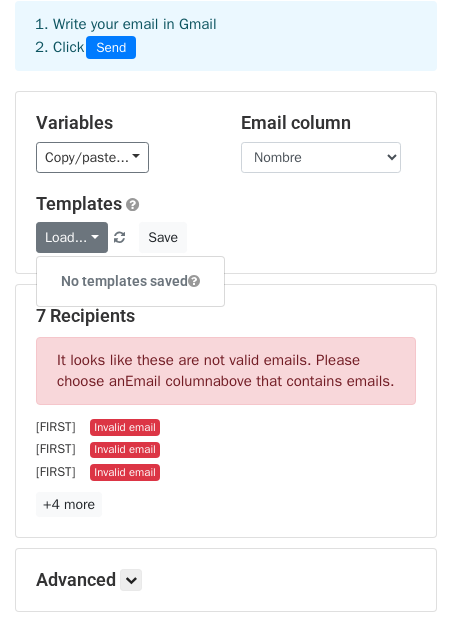 click on "Variables
Copy/paste...
{{Nombre}}
{{Email}}
{{Area}}
Email column
Nombre
Email
Area
Templates
Load...
No templates saved
Save" at bounding box center [226, 182] 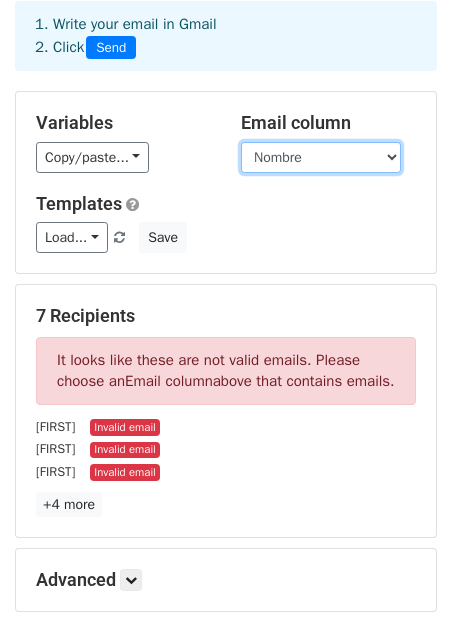 click on "Nombre
Email
Area" at bounding box center [321, 157] 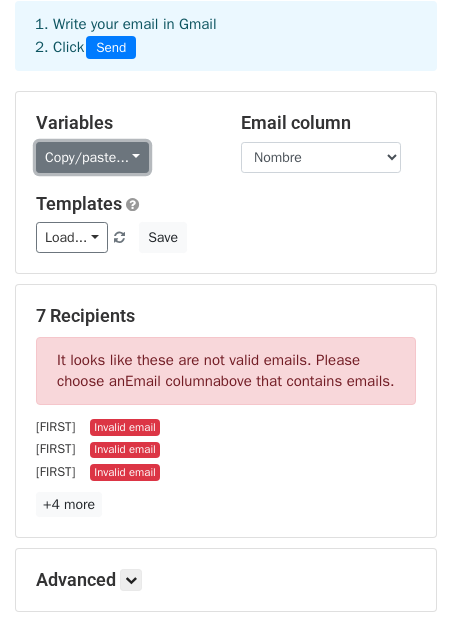 click on "Copy/paste..." at bounding box center (92, 157) 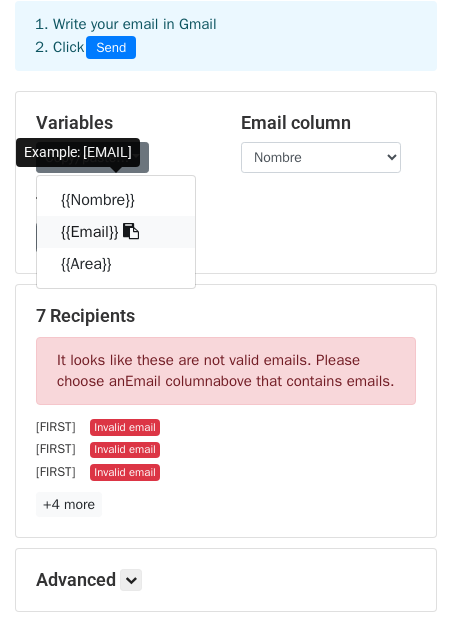 click on "{{Email}}" at bounding box center (116, 232) 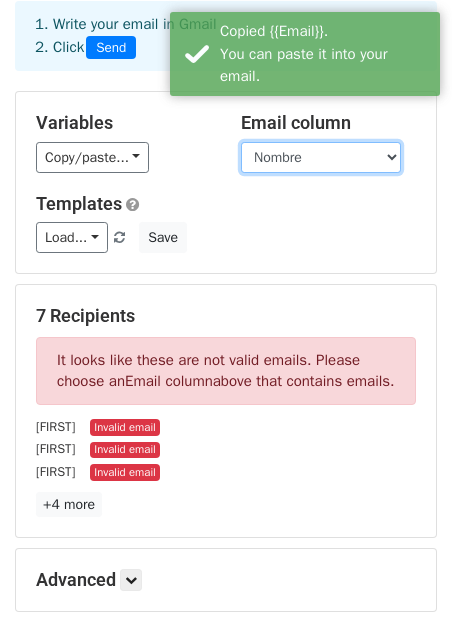 click on "Nombre
Email
Area" at bounding box center (321, 157) 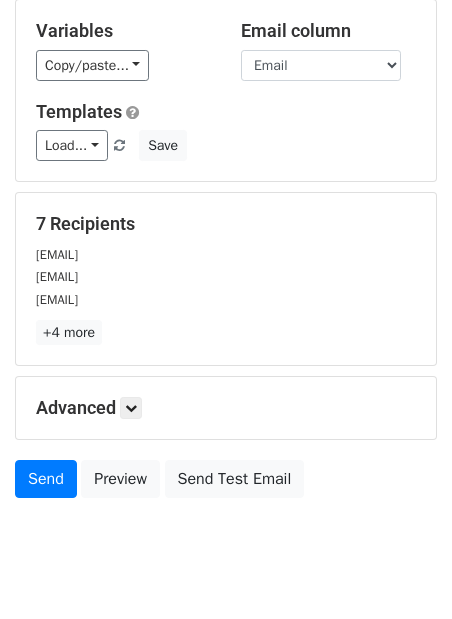scroll, scrollTop: 190, scrollLeft: 0, axis: vertical 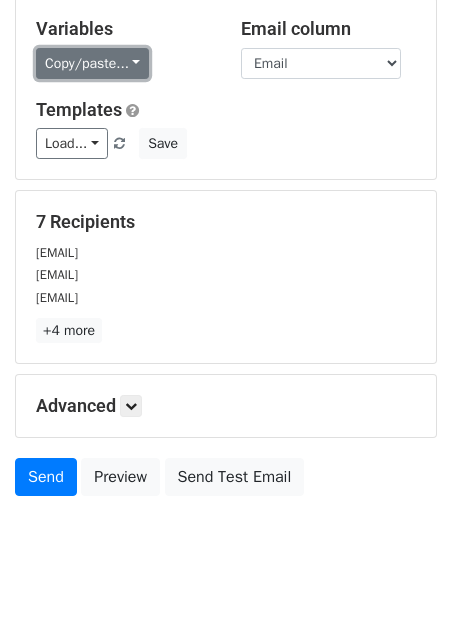 click on "Copy/paste..." at bounding box center [92, 63] 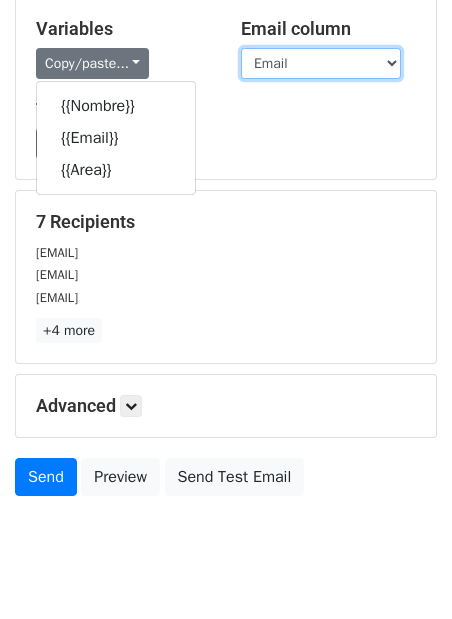 click on "Nombre
Email
Area" at bounding box center [321, 63] 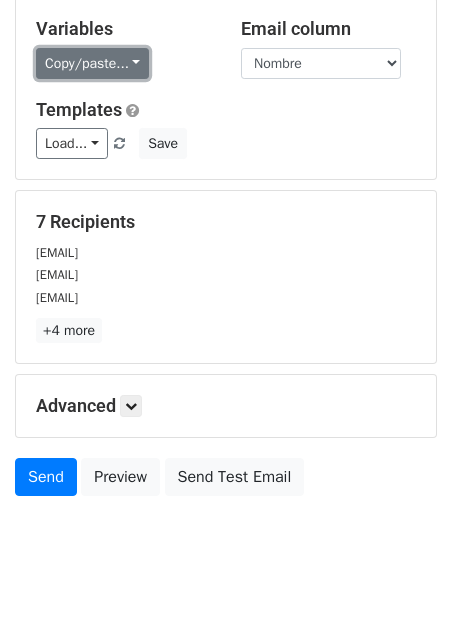 click on "Copy/paste..." at bounding box center (92, 63) 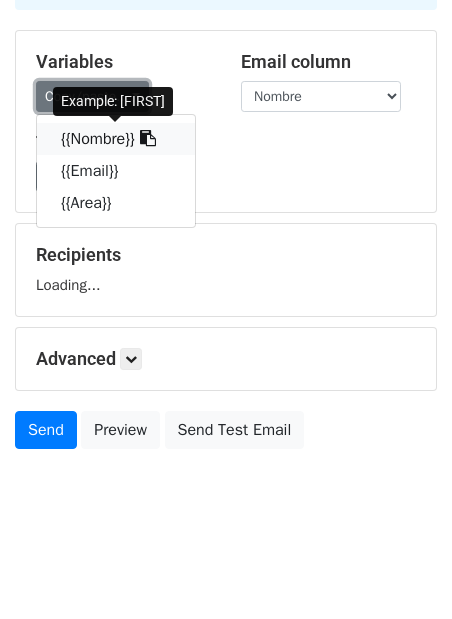 scroll, scrollTop: 190, scrollLeft: 0, axis: vertical 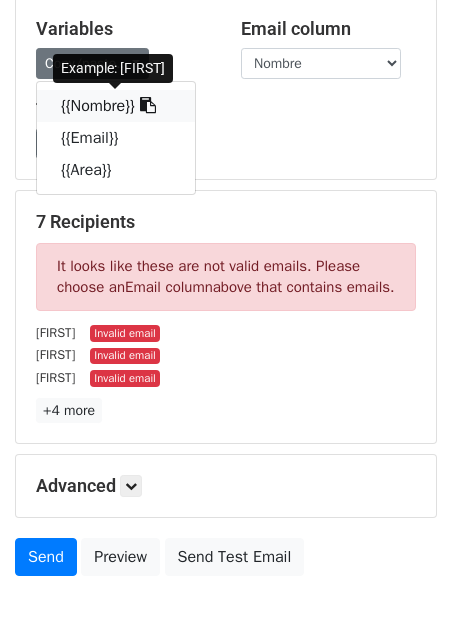click on "{{Nombre}}" at bounding box center (116, 106) 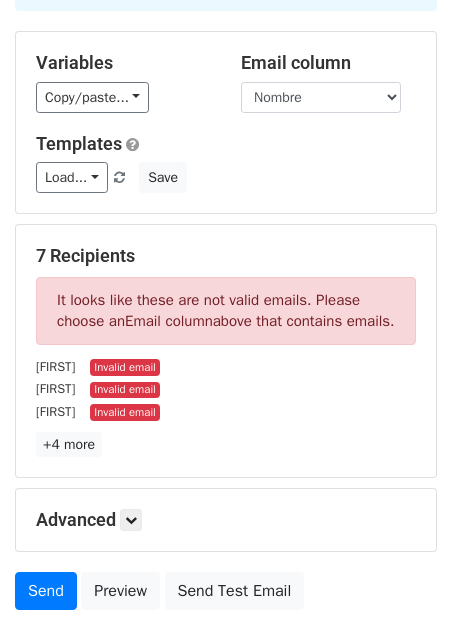 scroll, scrollTop: 153, scrollLeft: 0, axis: vertical 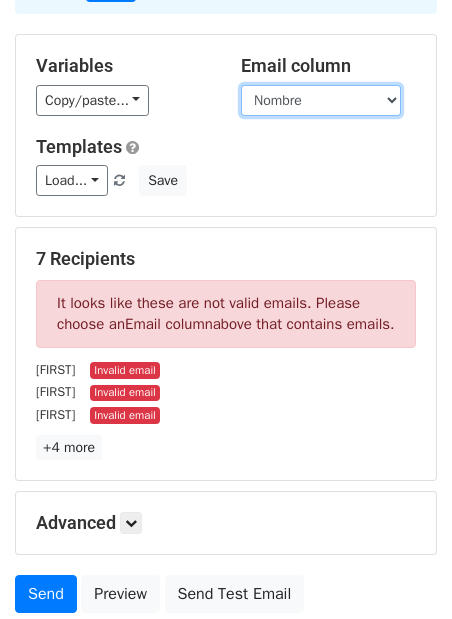 click on "Nombre
Email
Area" at bounding box center (321, 100) 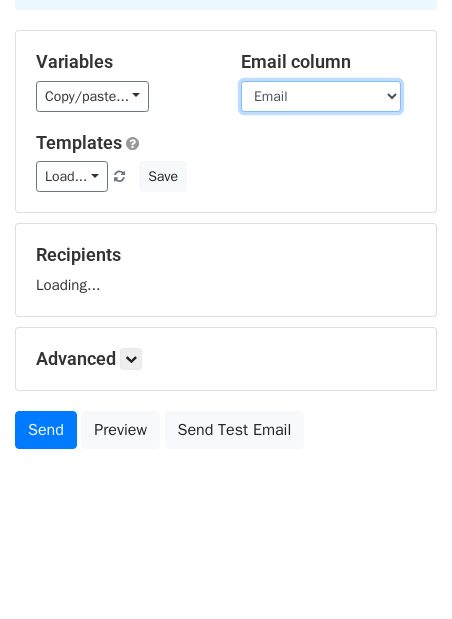 scroll, scrollTop: 195, scrollLeft: 0, axis: vertical 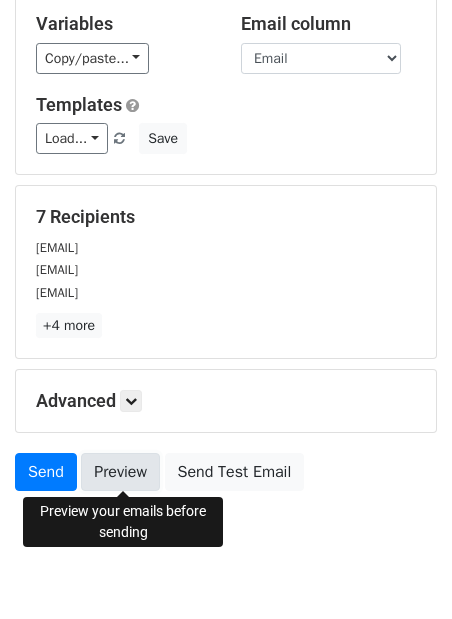 click on "Preview" at bounding box center (120, 472) 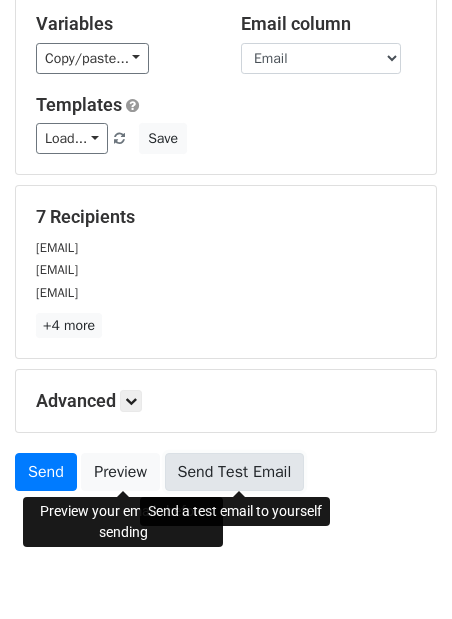 click on "Send Test Email" at bounding box center [235, 472] 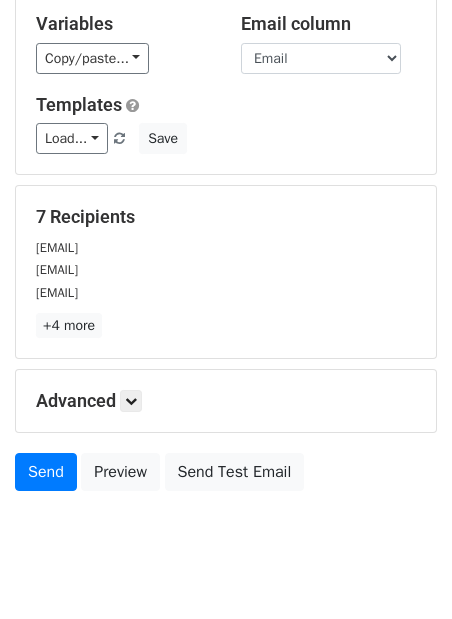 click on "New Campaign
Daily emails left: 50
Google Sheet:
Correos
1. Write your email in Gmail
2. Click
Send
Variables
Copy/paste...
{{Nombre}}
{{Email}}
{{Area}}
Email column
Nombre
Email
Area
Templates
Load...
No templates saved
Save
7 Recipients
gayossovillegasjimena@gmail.com
belle.ortega25@gmail.com
pablocamacho00709@gmail.com
+4 more
7 Recipients
×
gayossovillegasjimena@gmail.com
belle.ortega25@gmail.com
pablocamacho00709@gmail.com
crearlideres33@gmail.com
traineroberto@gmail.com
s.shakelicious@gmail.com
cesivant@gmail.com
Close
Advanced
Tracking
Track Opens
UTM Codes
Track Clicks
Filters" at bounding box center [226, 200] 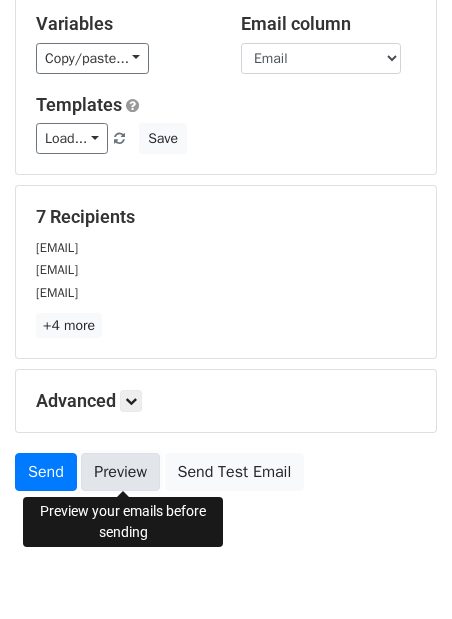 click on "Preview" at bounding box center [120, 472] 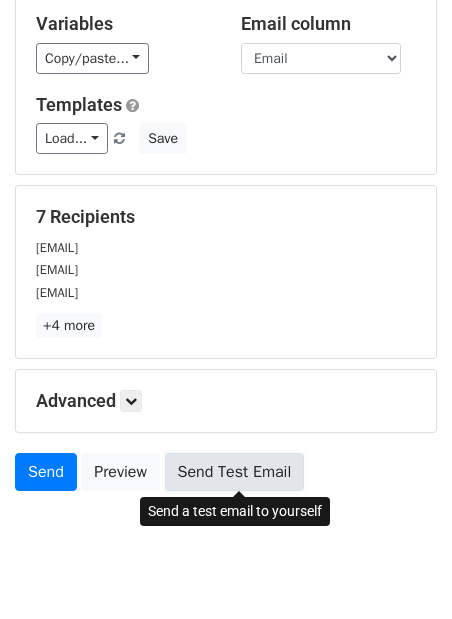 click on "Send Test Email" at bounding box center (235, 472) 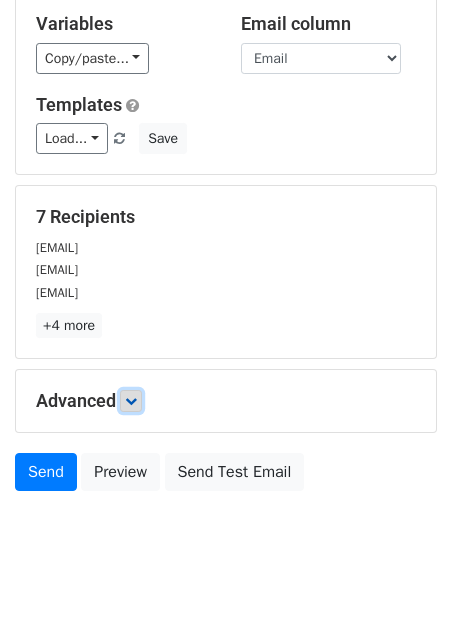 click at bounding box center (131, 401) 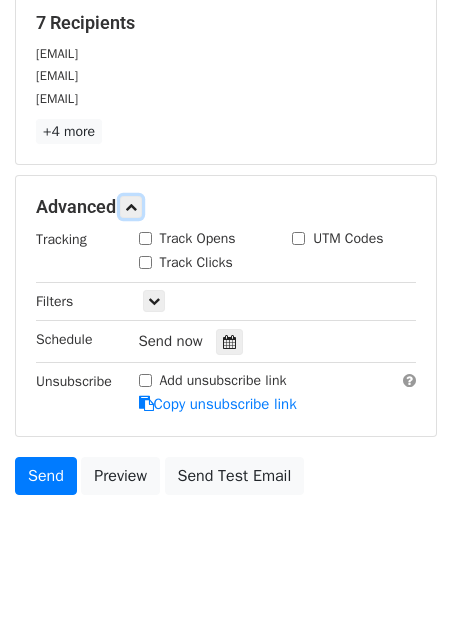 scroll, scrollTop: 390, scrollLeft: 0, axis: vertical 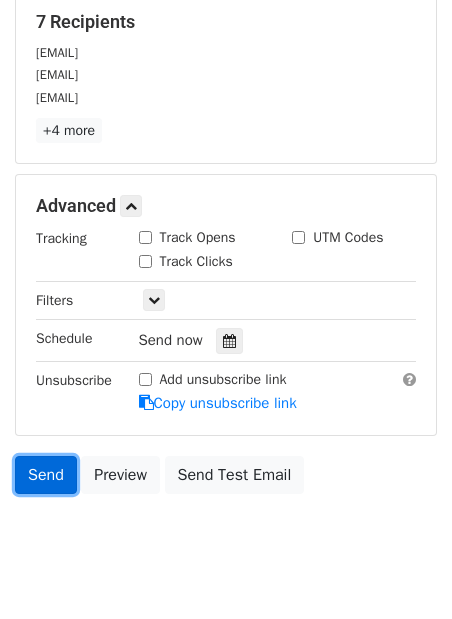 click on "Send" at bounding box center (46, 475) 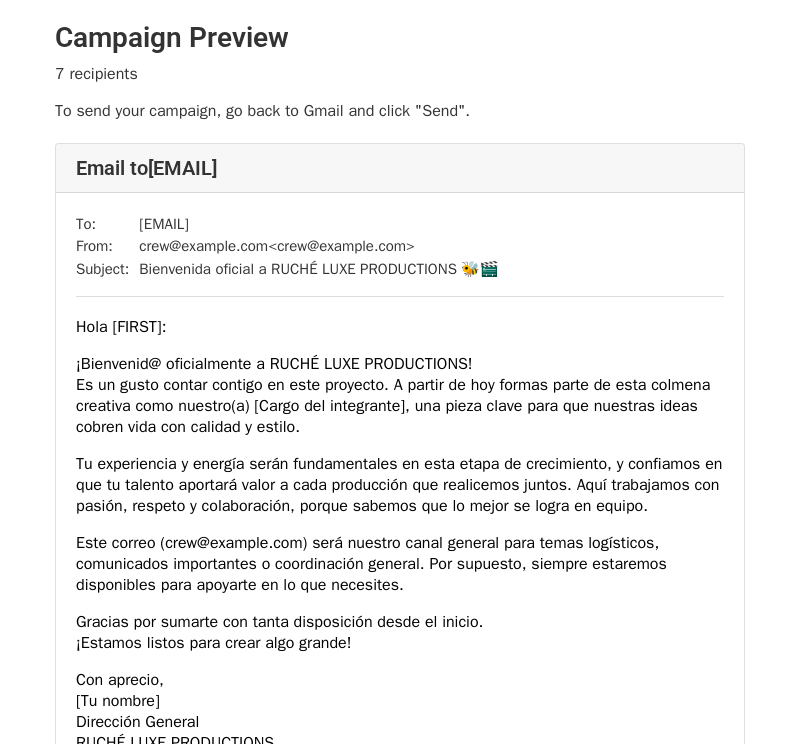 scroll, scrollTop: 0, scrollLeft: 0, axis: both 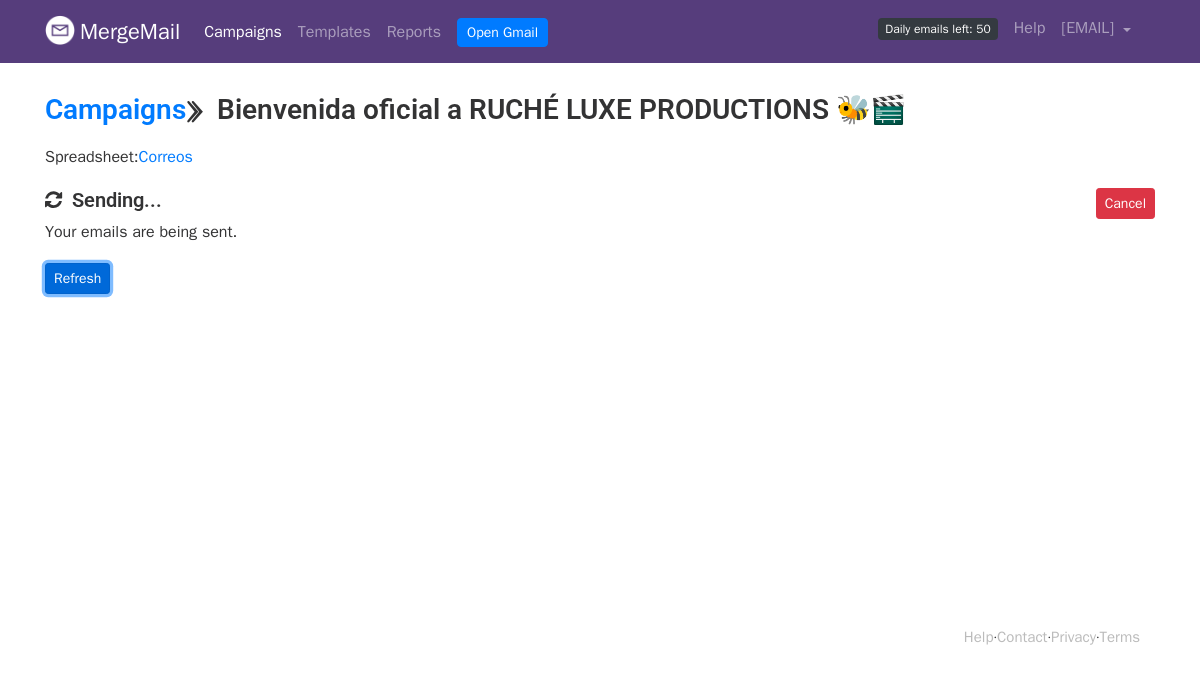 click on "Refresh" at bounding box center [77, 278] 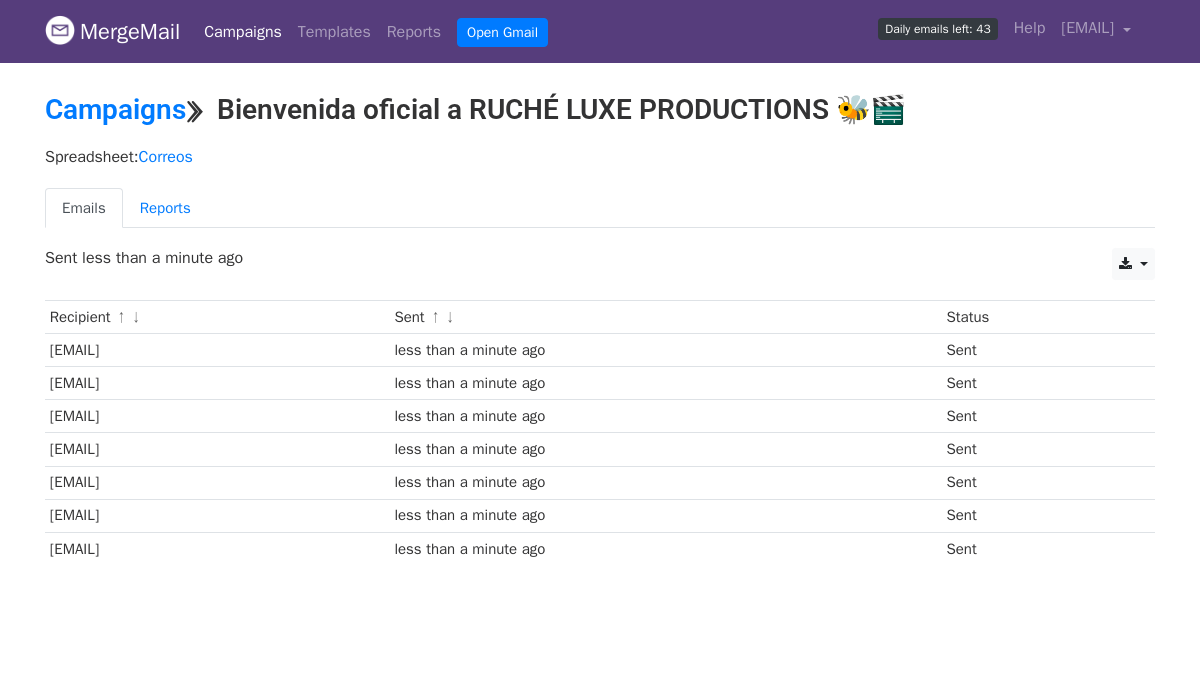 scroll, scrollTop: 0, scrollLeft: 0, axis: both 